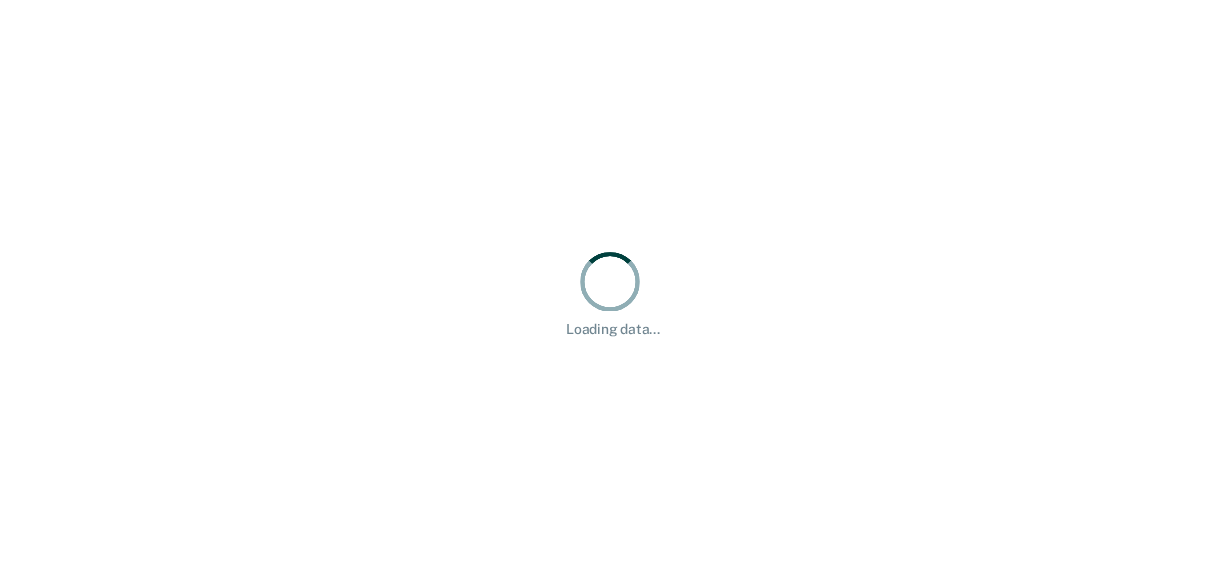 scroll, scrollTop: 0, scrollLeft: 0, axis: both 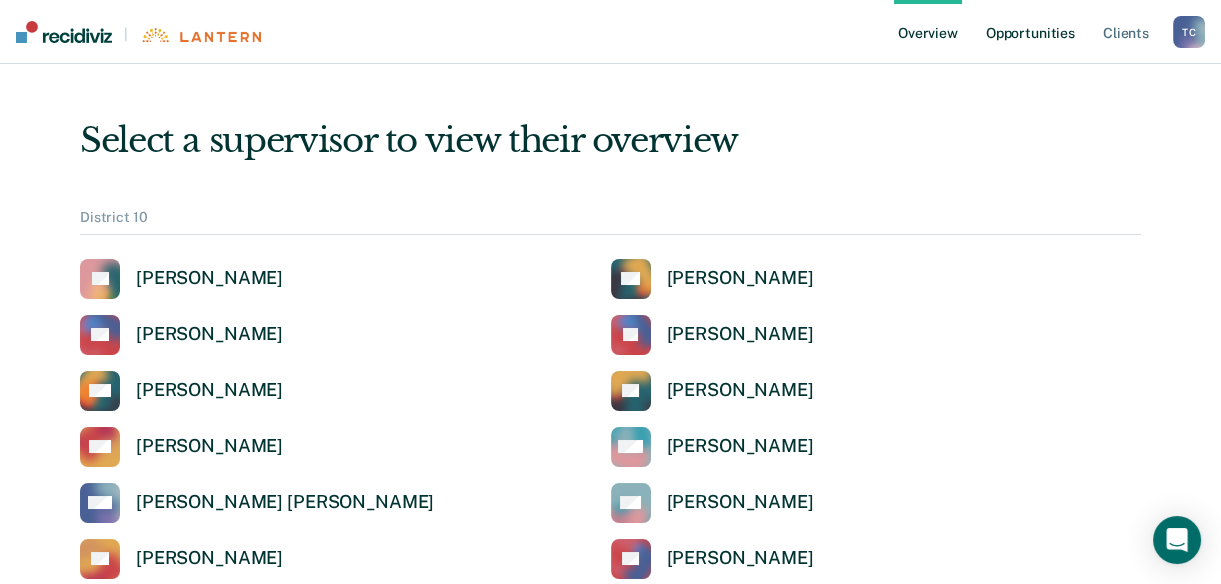 click on "Opportunities" at bounding box center [1030, 32] 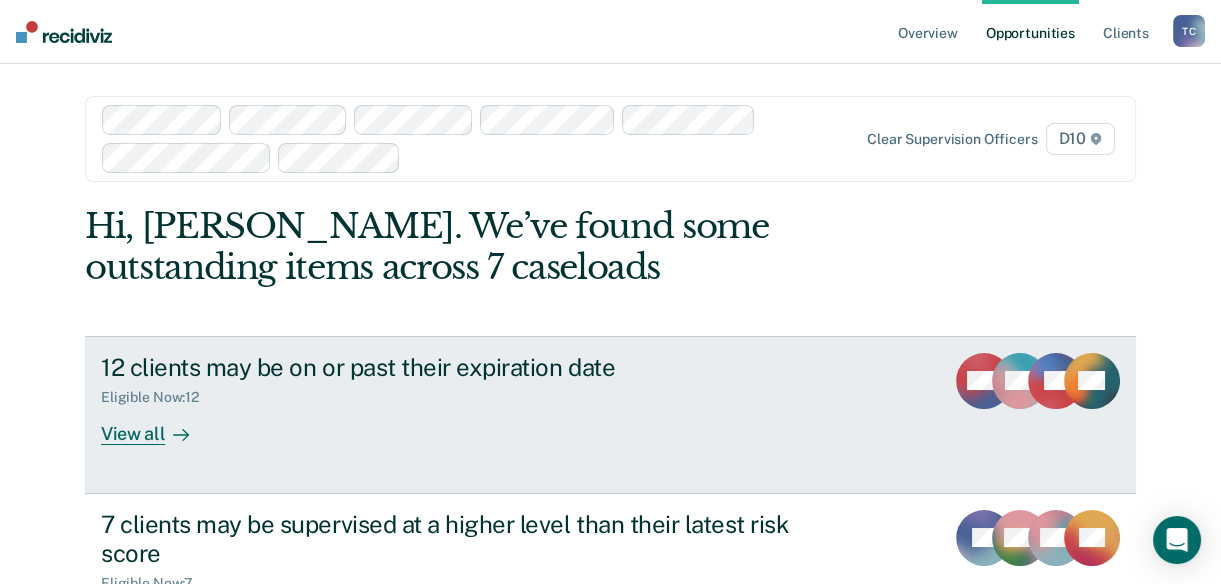 click at bounding box center (177, 433) 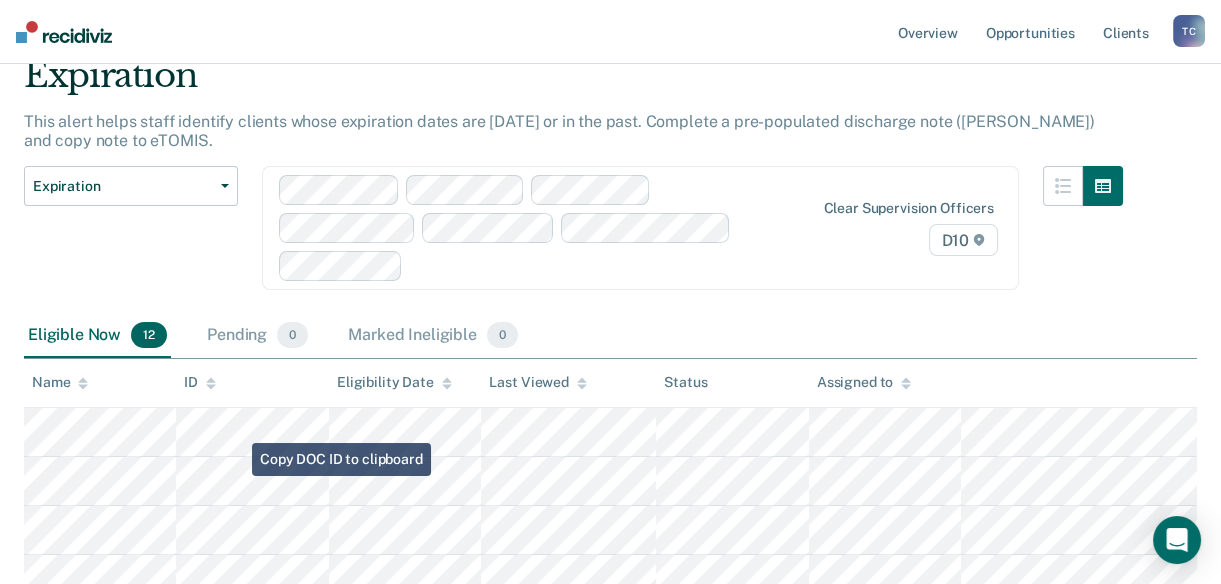 scroll, scrollTop: 0, scrollLeft: 0, axis: both 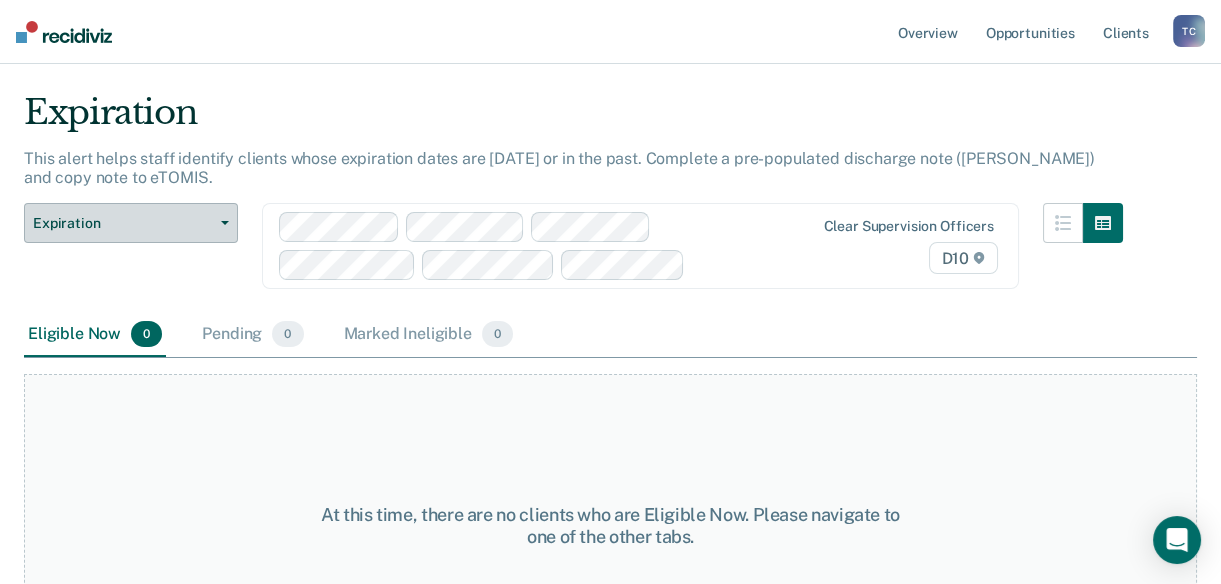 click on "Expiration" at bounding box center (123, 223) 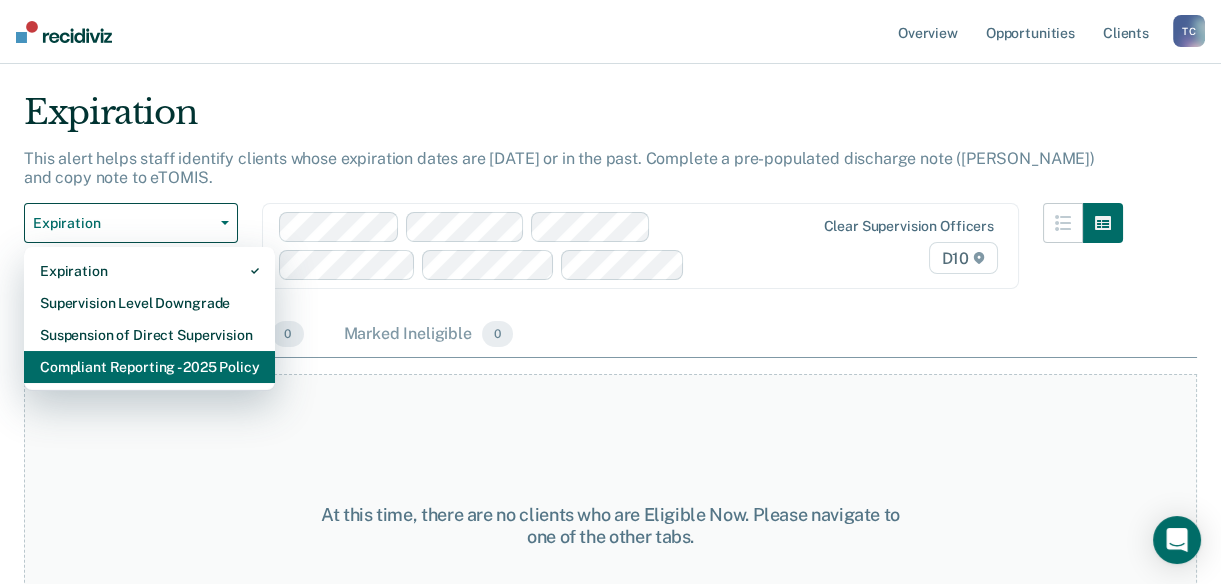 click on "Compliant Reporting - 2025 Policy" at bounding box center [149, 367] 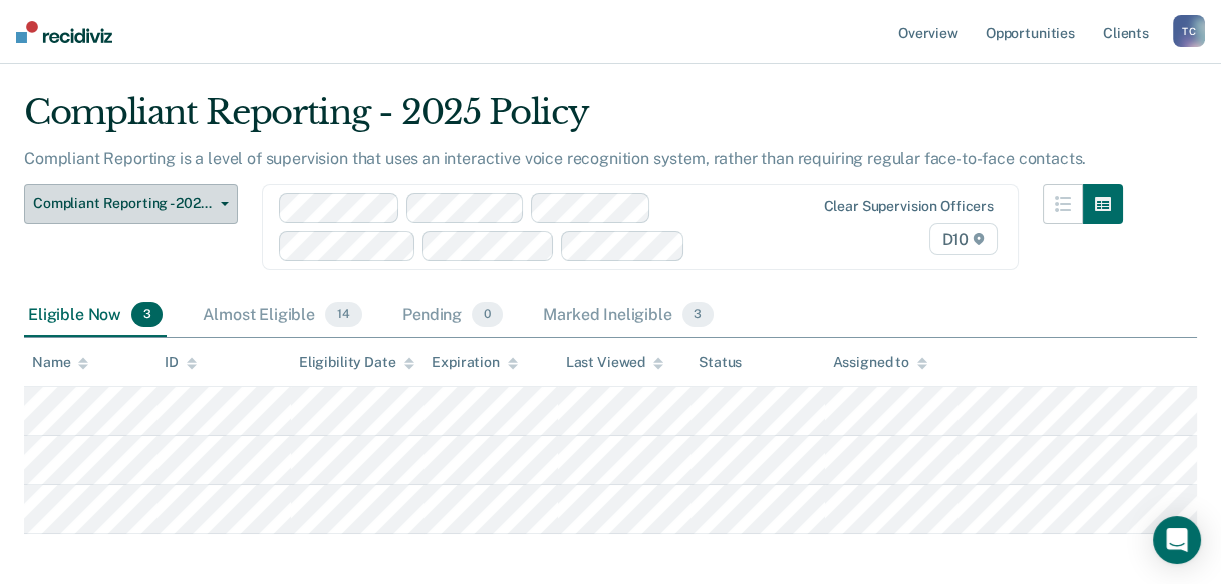 scroll, scrollTop: 0, scrollLeft: 0, axis: both 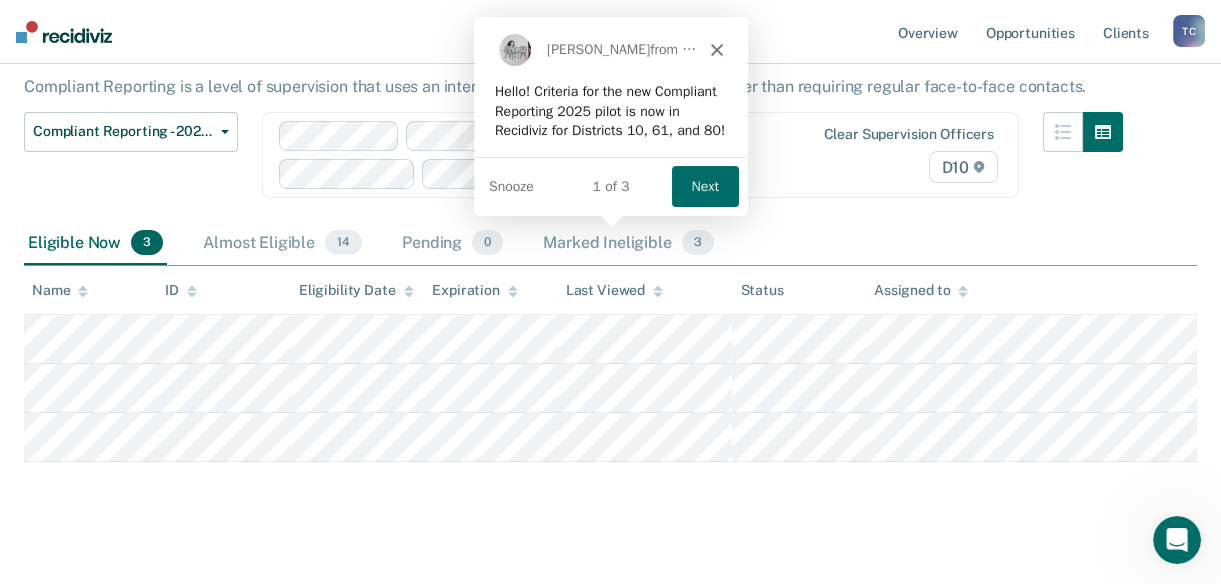 click on "[PERSON_NAME]  from Recidiviz" at bounding box center [609, 49] 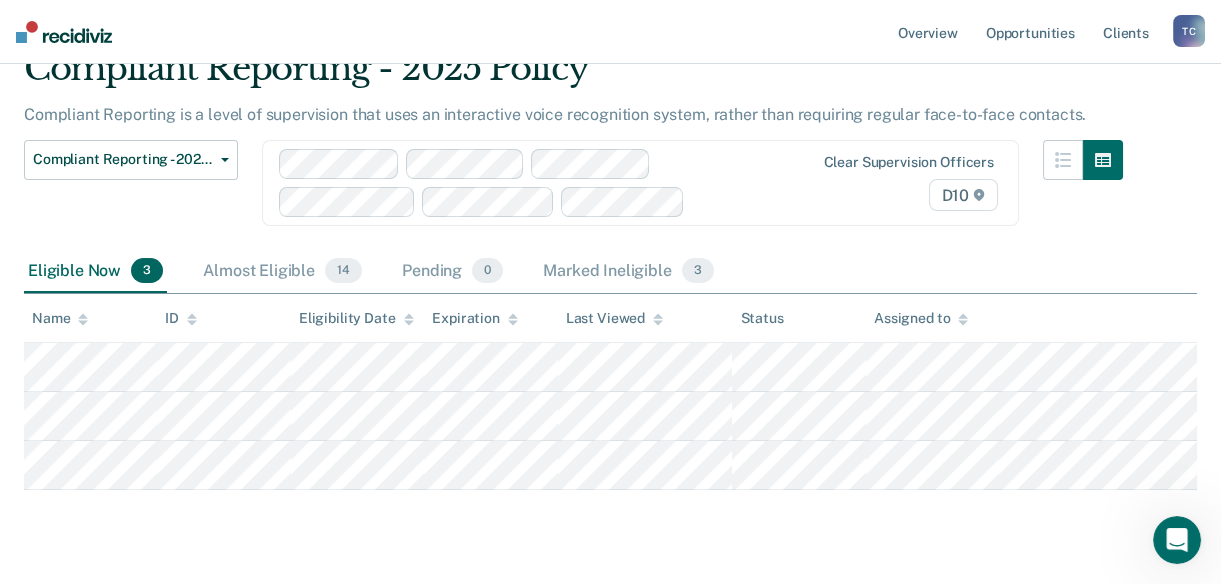 scroll, scrollTop: 139, scrollLeft: 0, axis: vertical 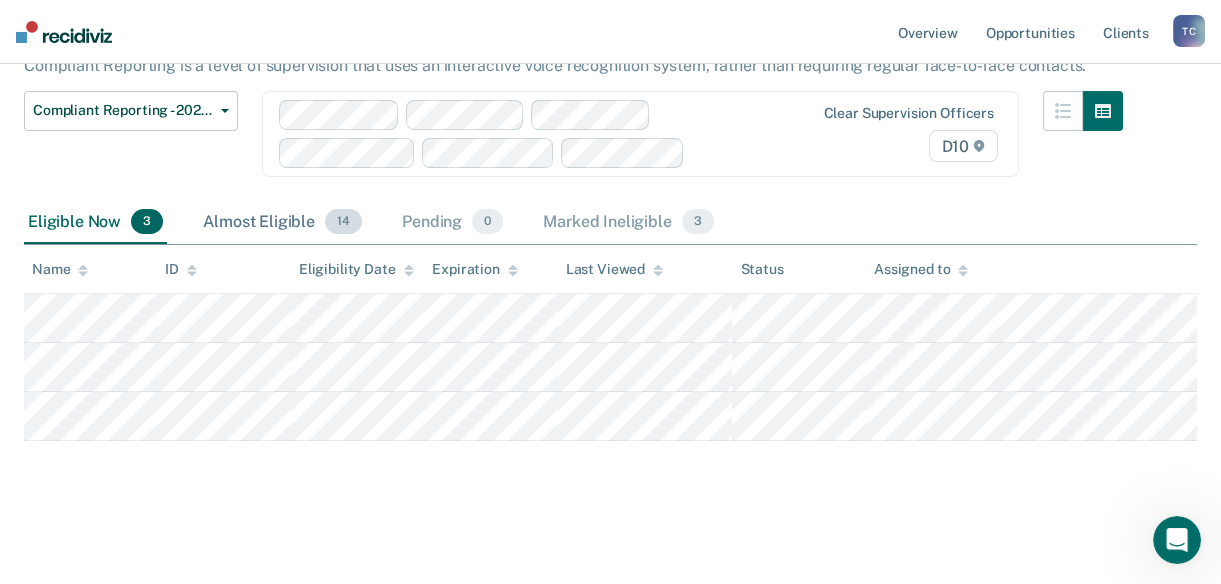click on "Almost Eligible 14" at bounding box center (282, 223) 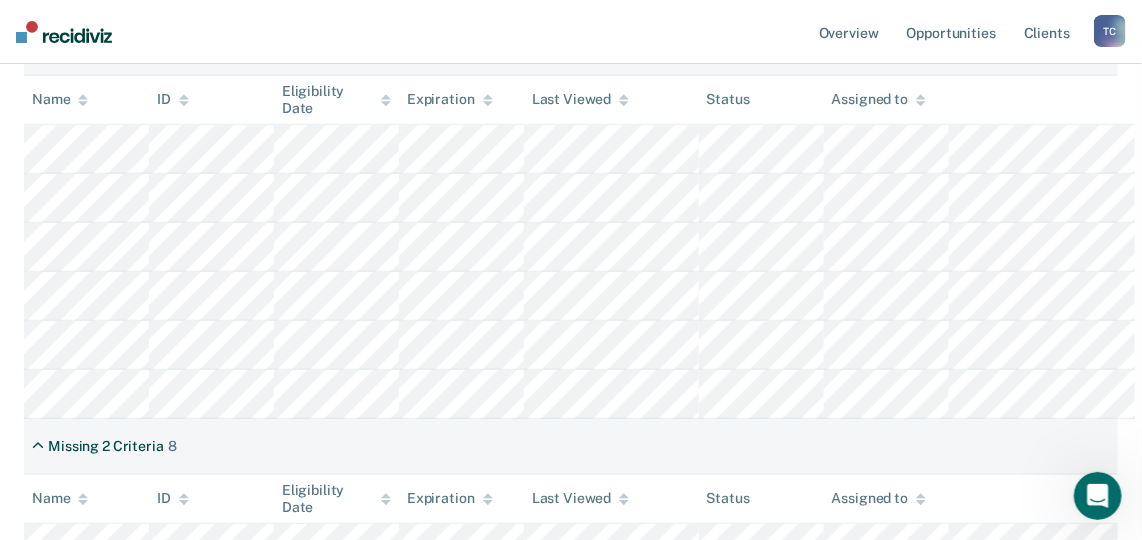 scroll, scrollTop: 475, scrollLeft: 0, axis: vertical 